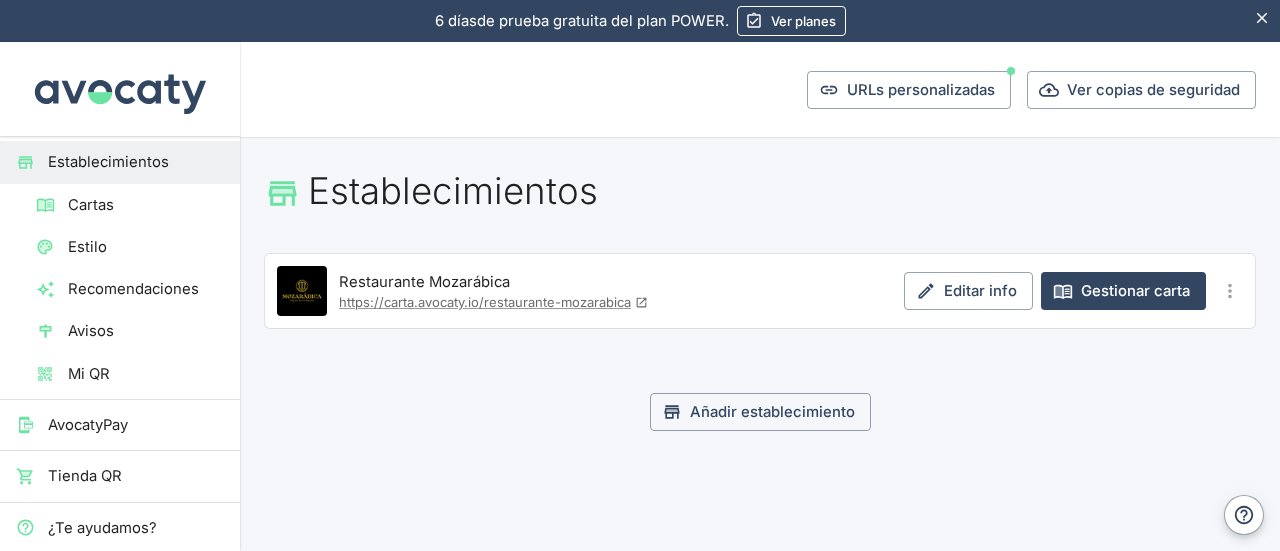 scroll, scrollTop: 0, scrollLeft: 0, axis: both 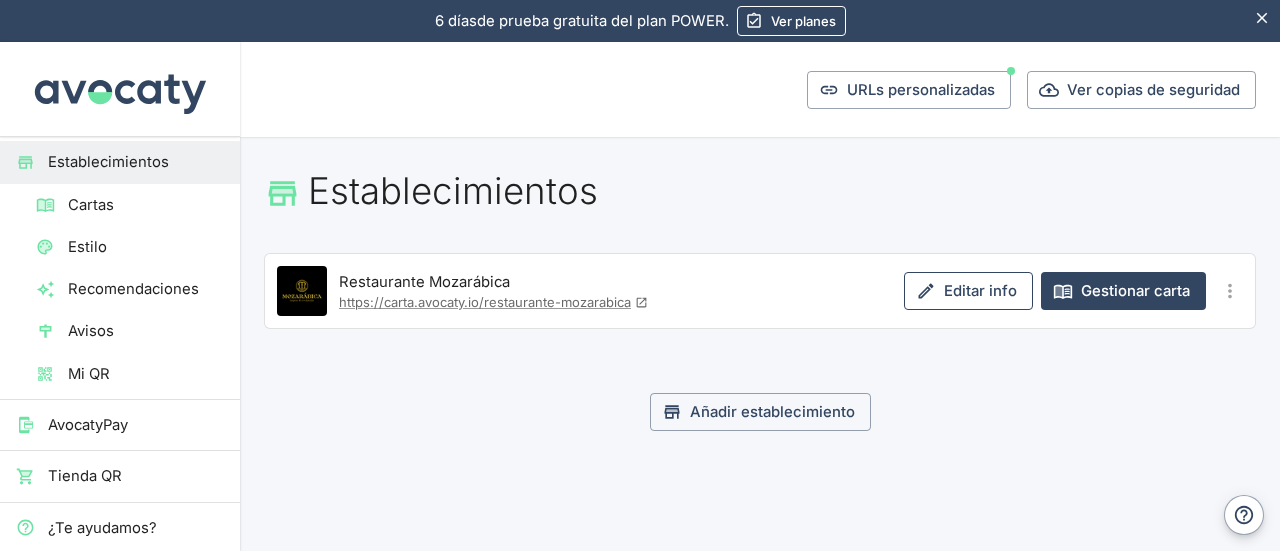 click on "Editar info" at bounding box center [968, 291] 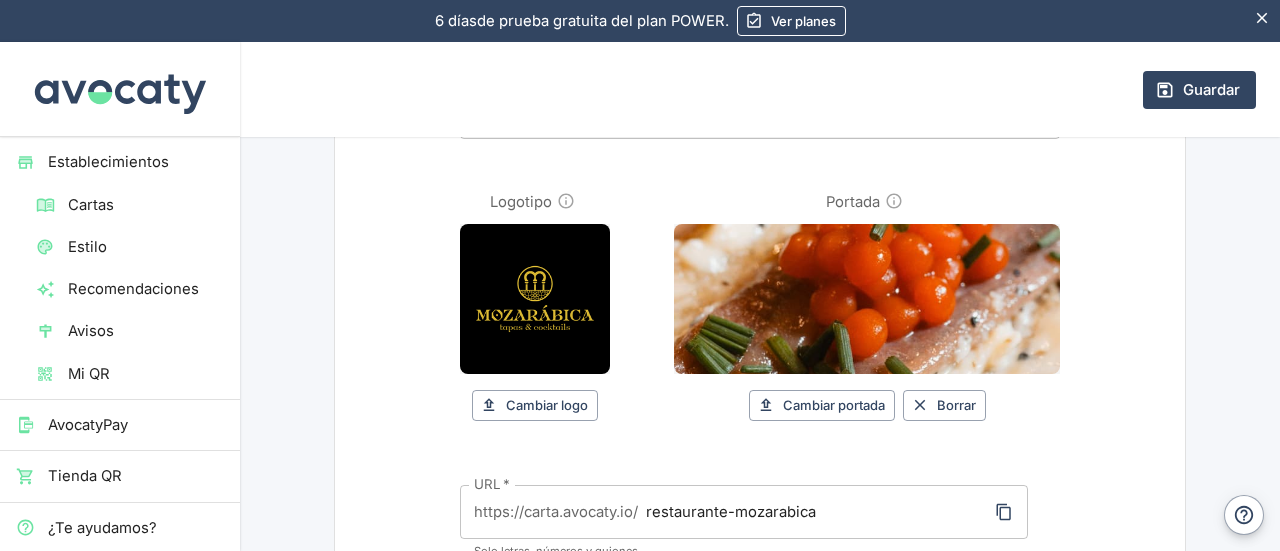 scroll, scrollTop: 214, scrollLeft: 0, axis: vertical 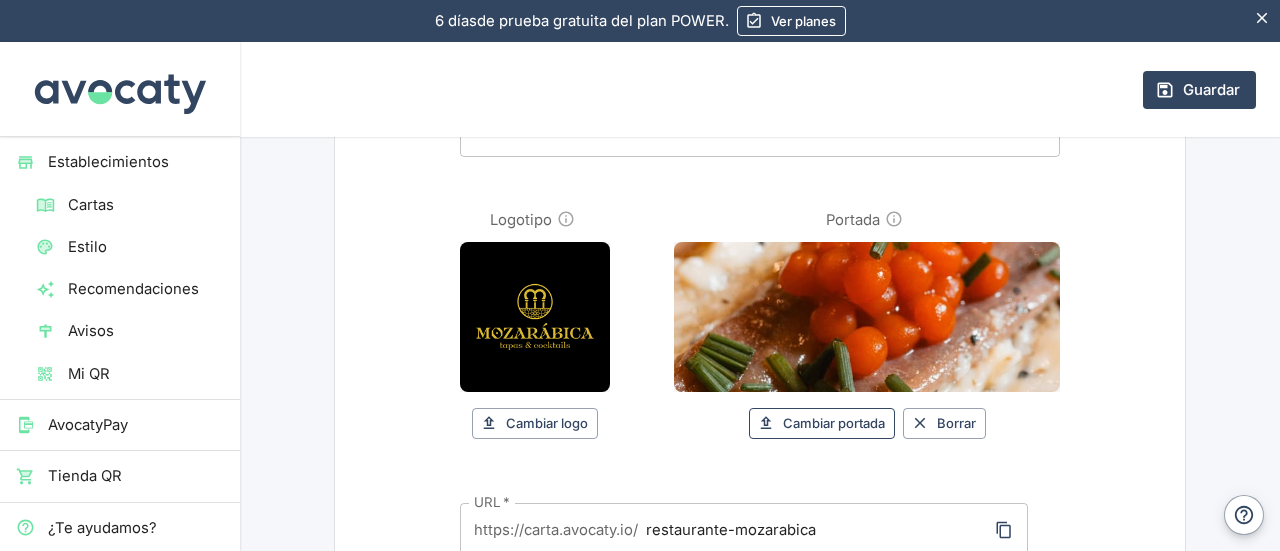click on "Cambiar portada" at bounding box center (822, 423) 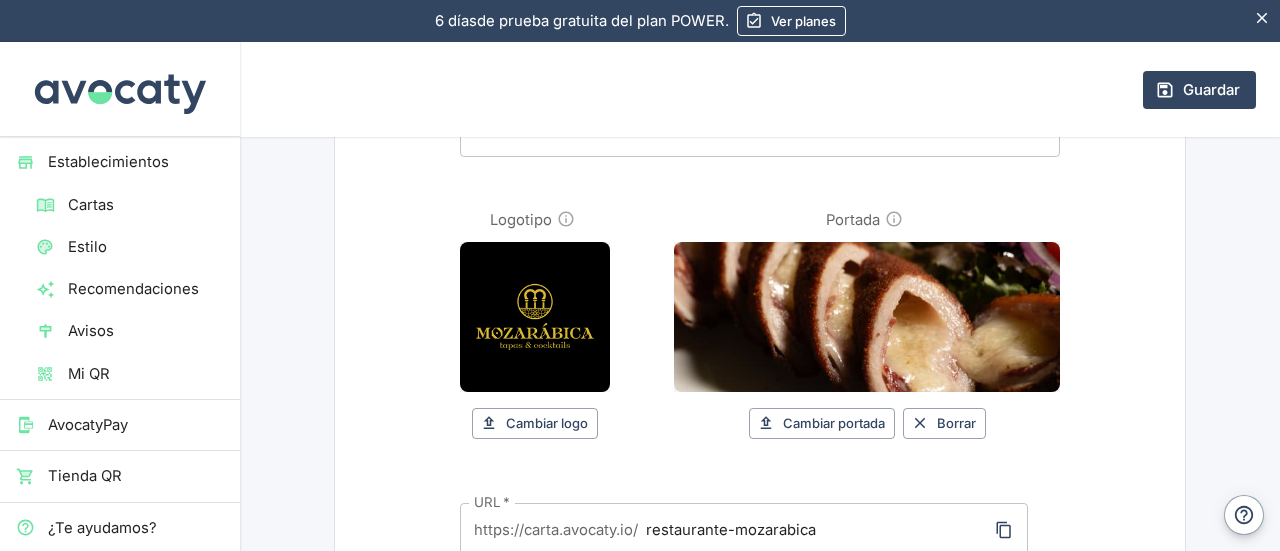 click on "Nombre del establecimiento   * Restaurante Mozarábica Nombre del establecimiento   * Logotipo Cambiar logo Portada Cambiar portada Borrar URL   * https://carta.avocaty.io/ restaurante-mozarabica URL   * Solo letras, números y guiones.   URL:   https://carta.avocaty.io/restaurante-mozarabica Controla más tu marca ¿Quieres que los comensales vean tu carta en una URL propia? Por ejemplo,  www.restaurante-mozarabica.com Cuéntame más Idiomas de la carta ​ 4 idiomas: Español, Italiano, Inglés, Alemán Cambiar Idiomas de la carta Símbolo de moneda ​ Euro (€) € Símbolo de moneda Dirección ​ Dirección Teléfono ​ Teléfono Horario ​ x Horario Links de contacto Página web ​ Página web Número de WhatsApp ​ Número de WhatsApp Link para reservas ​ Link para reservas Link para dejar reseñas ​ Estrella de reseña Link para dejar reseñas Links de redes sociales URL de tu Instagram ​ URL de tu Instagram URL de tu Facebook ​ URL de tu Facebook URL de tu Twitter ​ ​ ​ ON" at bounding box center (760, 1167) 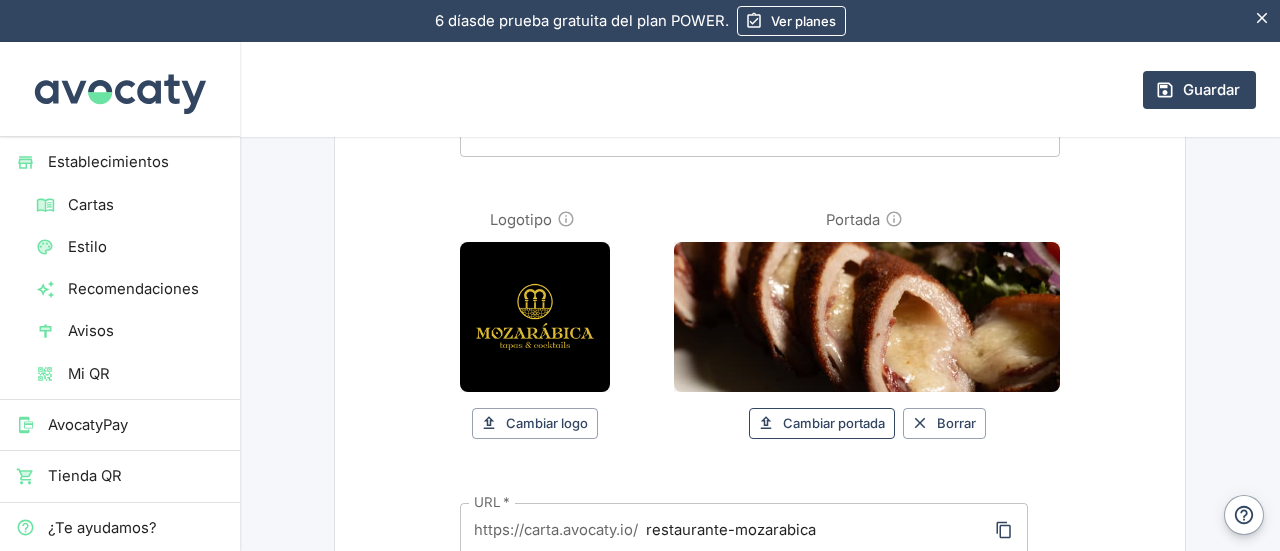 click on "Cambiar portada" at bounding box center (822, 423) 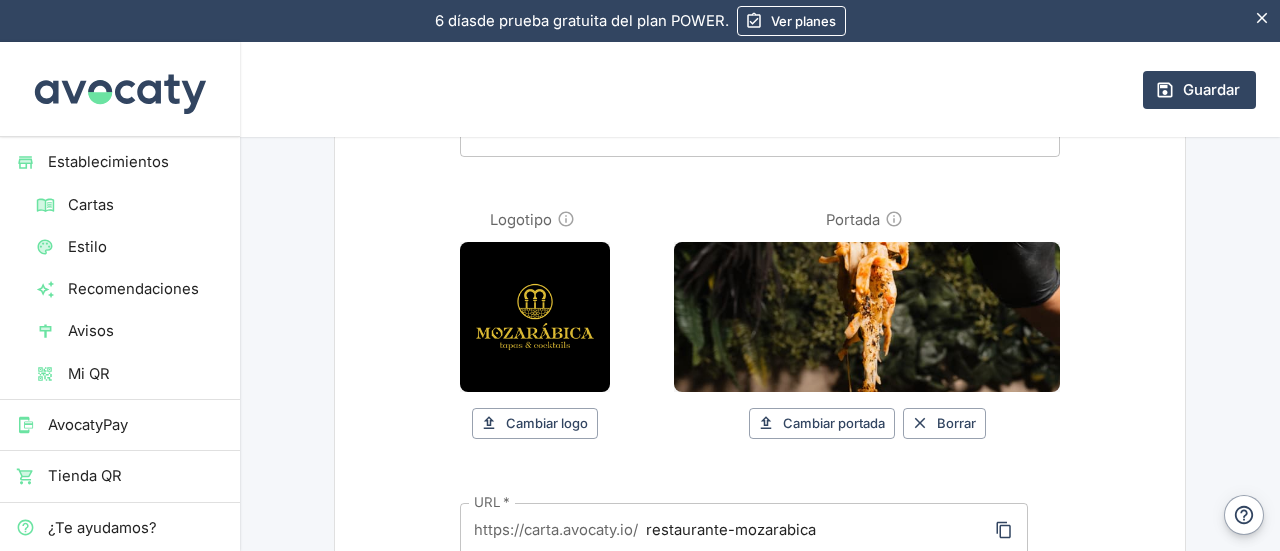 drag, startPoint x: 926, startPoint y: 296, endPoint x: 1142, endPoint y: 339, distance: 220.23851 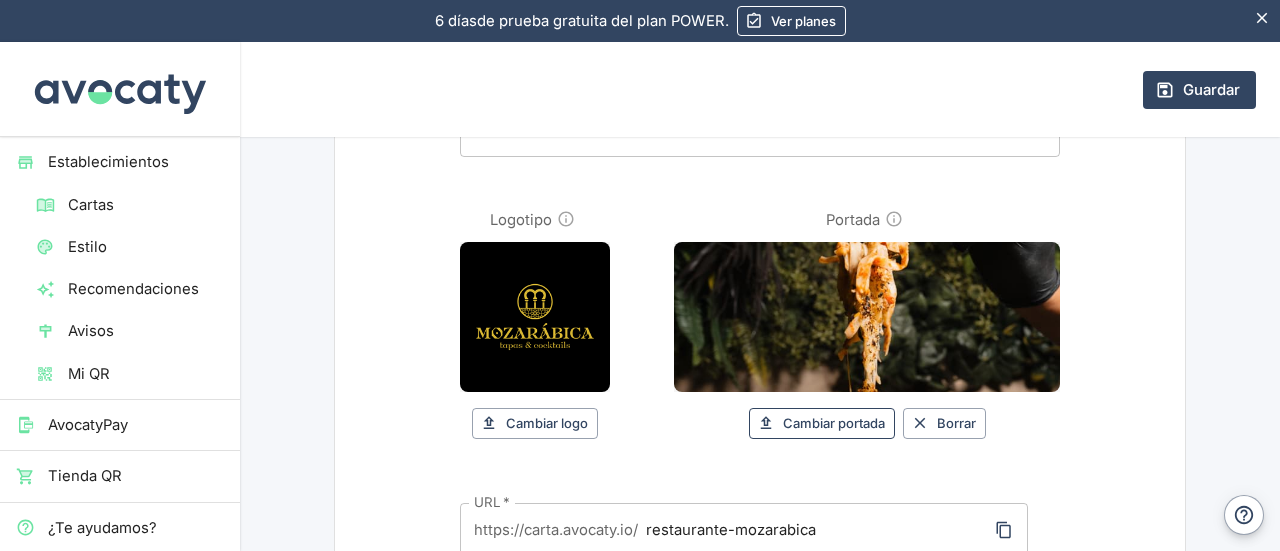 click on "Cambiar portada" at bounding box center [822, 423] 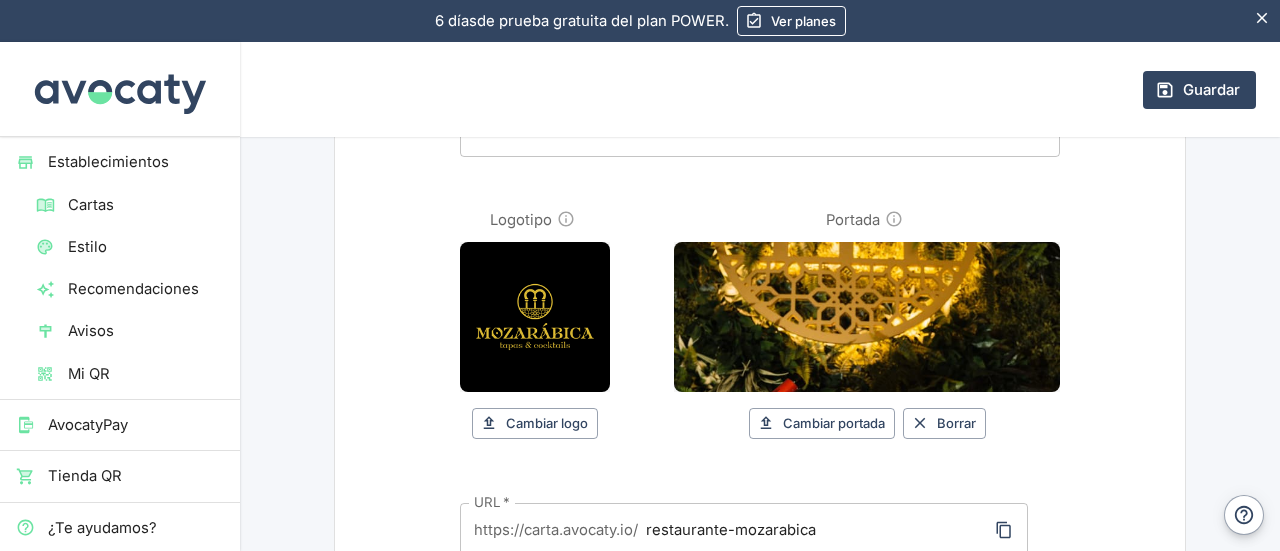 drag, startPoint x: 886, startPoint y: 333, endPoint x: 883, endPoint y: 236, distance: 97.04638 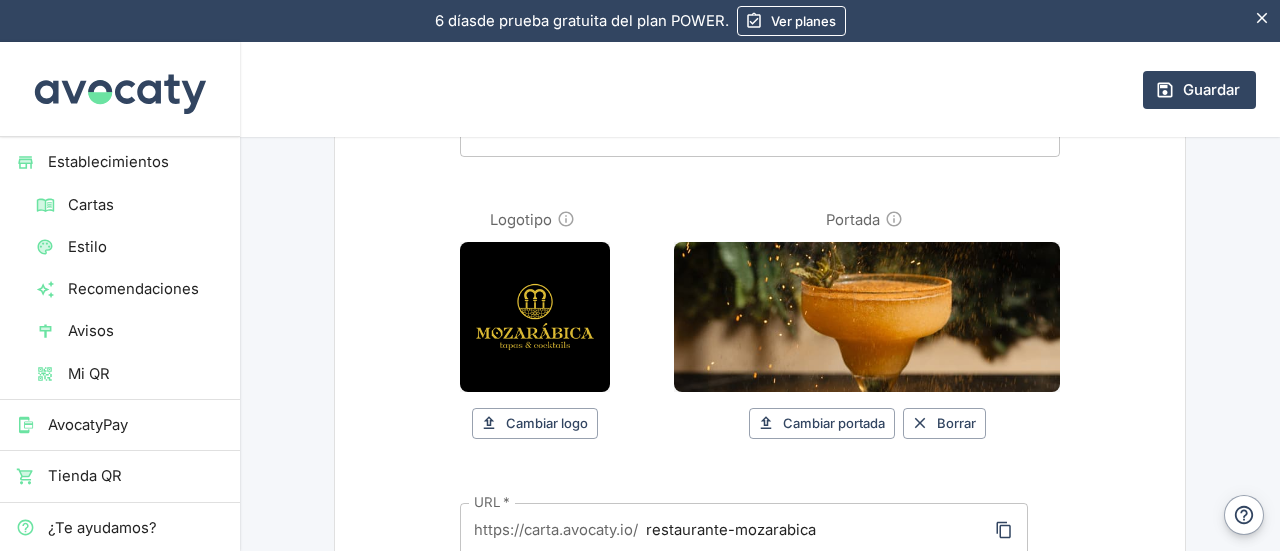 click on "Nombre del establecimiento   * Restaurante Mozarábica Nombre del establecimiento   * Logotipo Cambiar logo Portada Cambiar portada Borrar URL   * https://carta.avocaty.io/ restaurante-mozarabica URL   * Solo letras, números y guiones.   URL:   https://carta.avocaty.io/restaurante-mozarabica Controla más tu marca ¿Quieres que los comensales vean tu carta en una URL propia? Por ejemplo,  www.restaurante-mozarabica.com Cuéntame más Idiomas de la carta ​ 4 idiomas: Español, Italiano, Inglés, Alemán Cambiar Idiomas de la carta Símbolo de moneda ​ Euro (€) € Símbolo de moneda Dirección ​ Dirección Teléfono ​ Teléfono Horario ​ x Horario Links de contacto Página web ​ Página web Número de WhatsApp ​ Número de WhatsApp Link para reservas ​ Link para reservas Link para dejar reseñas ​ Estrella de reseña Link para dejar reseñas Links de redes sociales URL de tu Instagram ​ URL de tu Instagram URL de tu Facebook ​ URL de tu Facebook URL de tu Twitter ​ ​ ​ ON" at bounding box center [760, 1167] 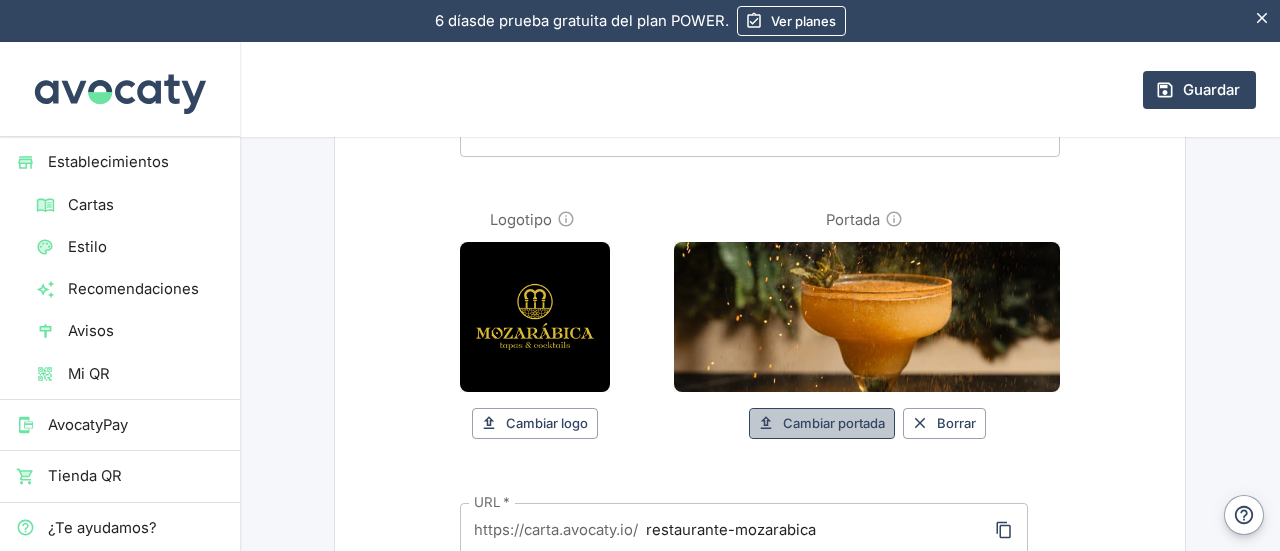 click on "Cambiar portada" at bounding box center (822, 423) 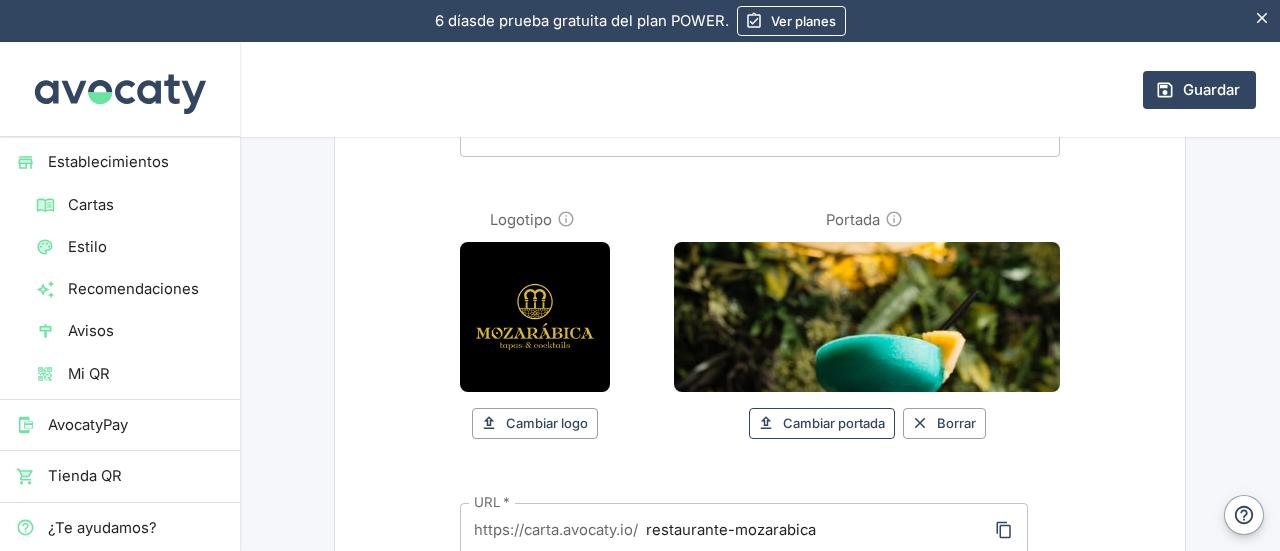 click on "Cambiar portada" at bounding box center (822, 423) 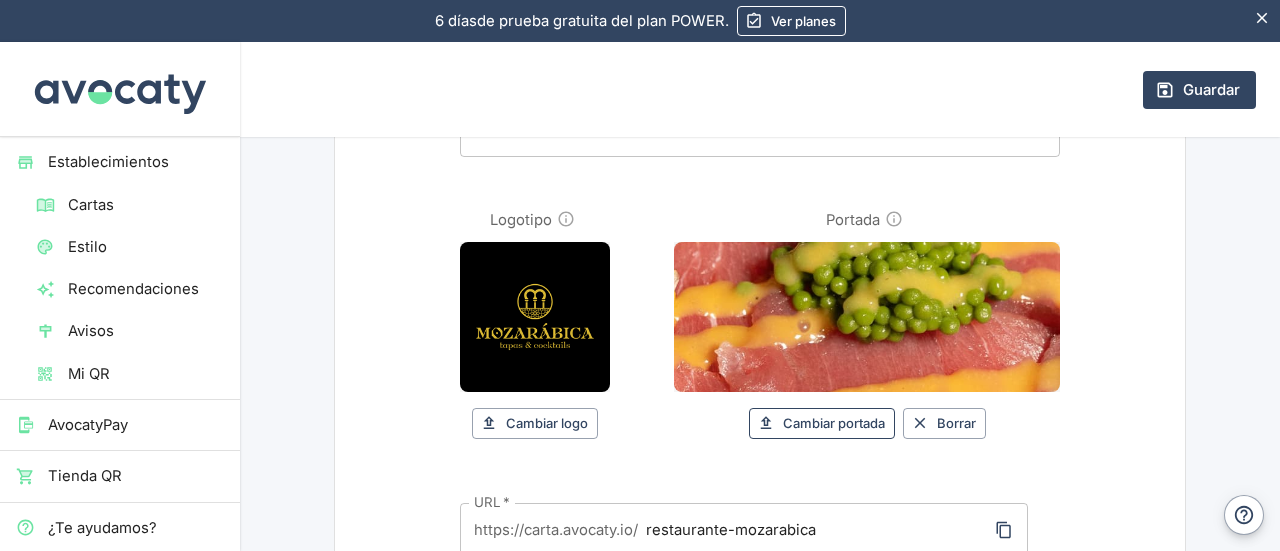 click on "Cambiar portada" at bounding box center [822, 423] 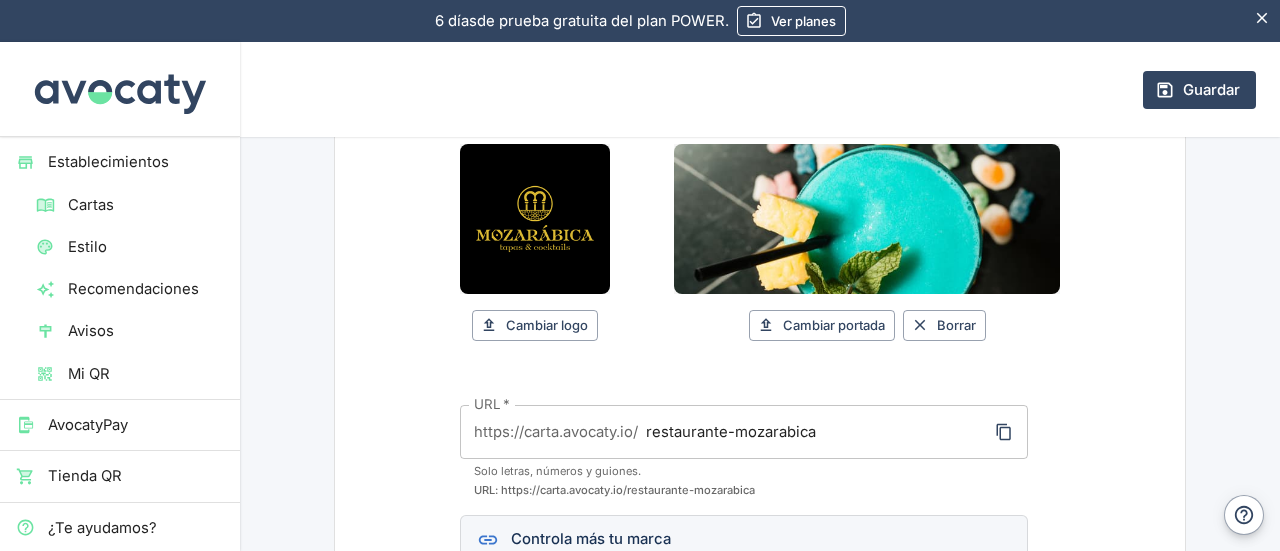 scroll, scrollTop: 262, scrollLeft: 0, axis: vertical 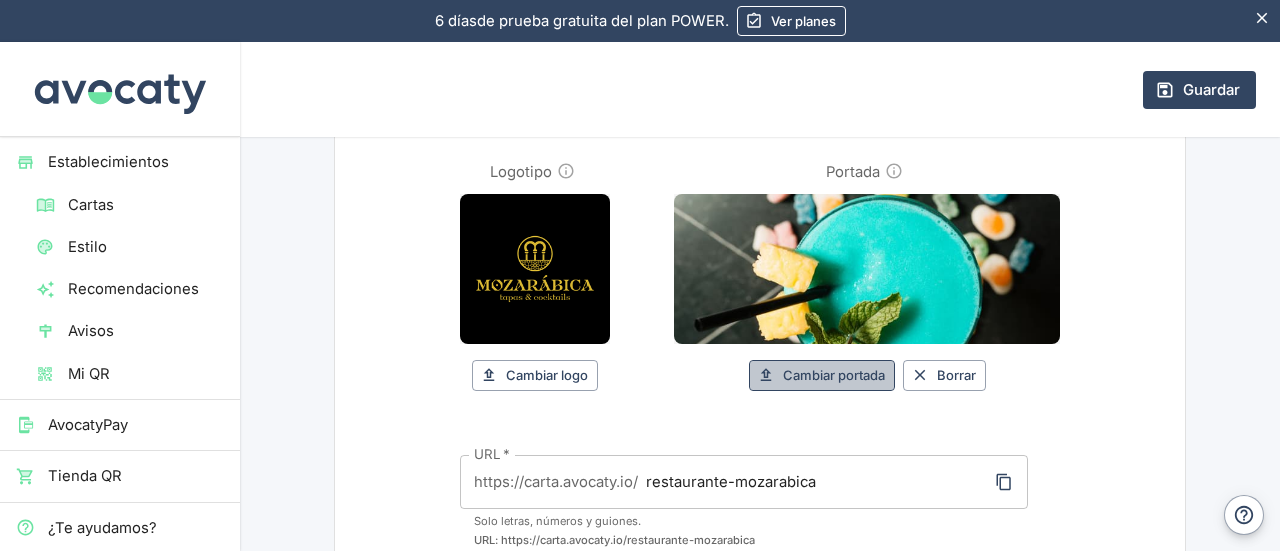 click on "Cambiar portada" at bounding box center [822, 375] 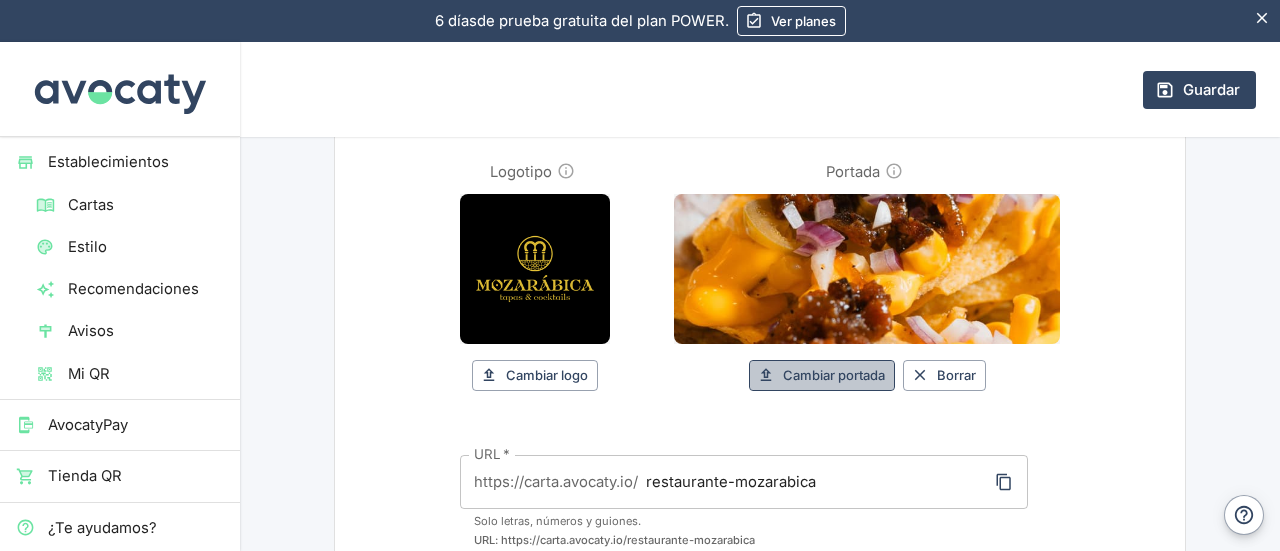 click on "Cambiar portada" at bounding box center (822, 375) 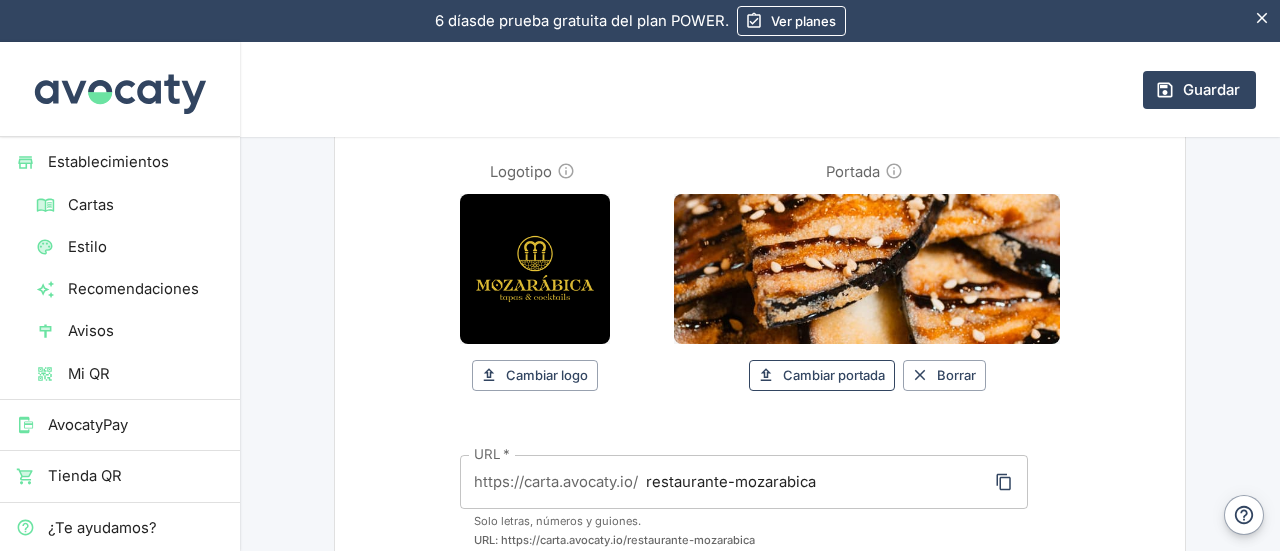 click on "Cambiar portada" at bounding box center (822, 375) 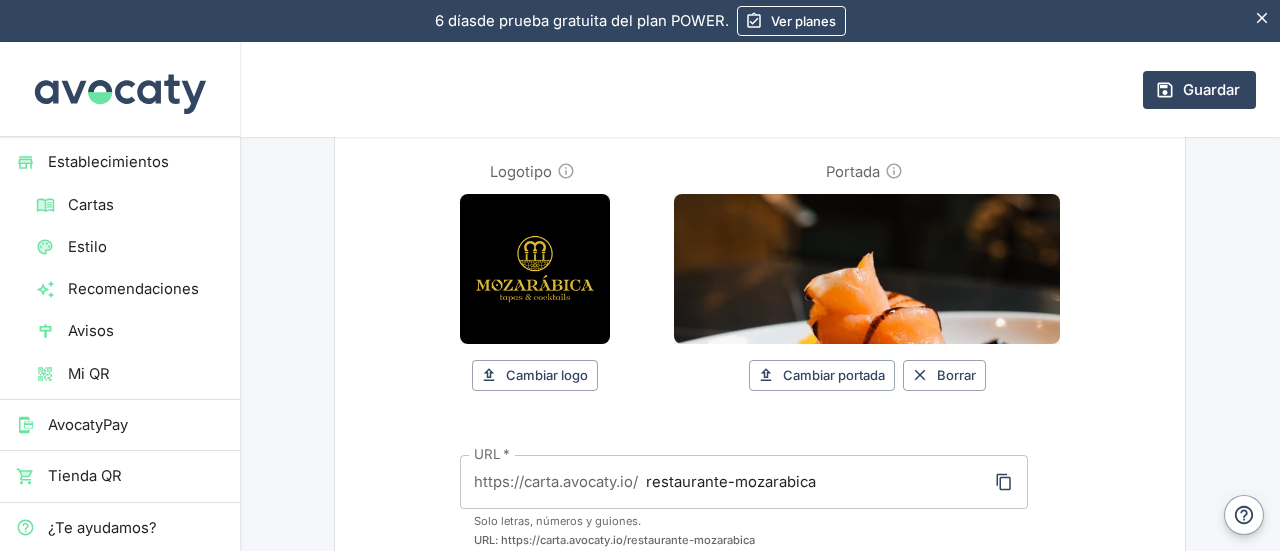 drag, startPoint x: 819, startPoint y: 303, endPoint x: 820, endPoint y: 189, distance: 114.00439 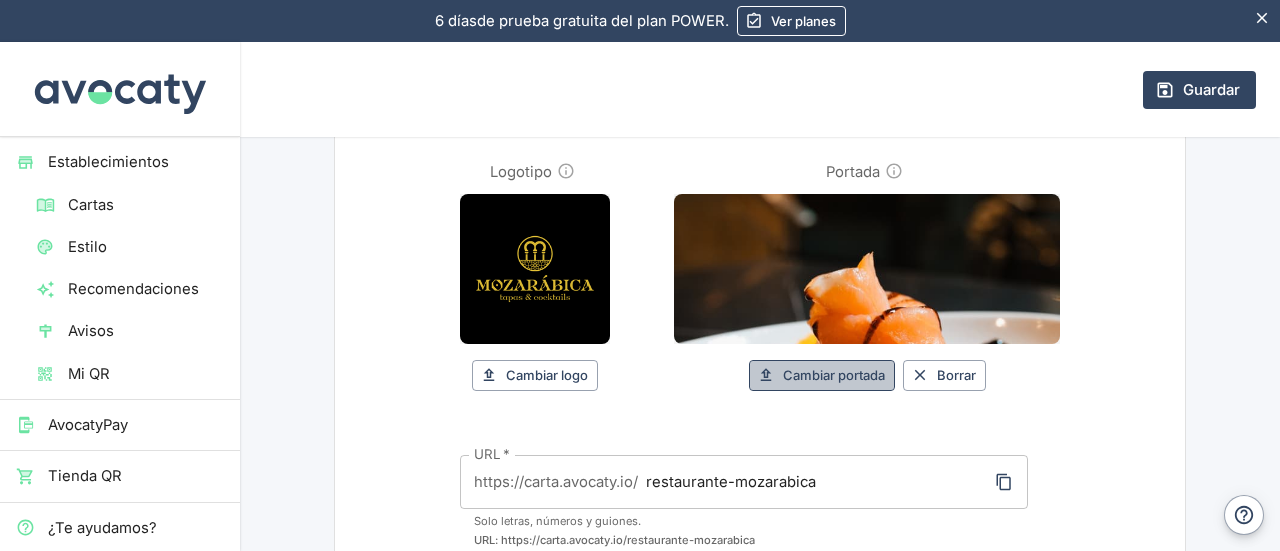 click on "Cambiar portada" at bounding box center [822, 375] 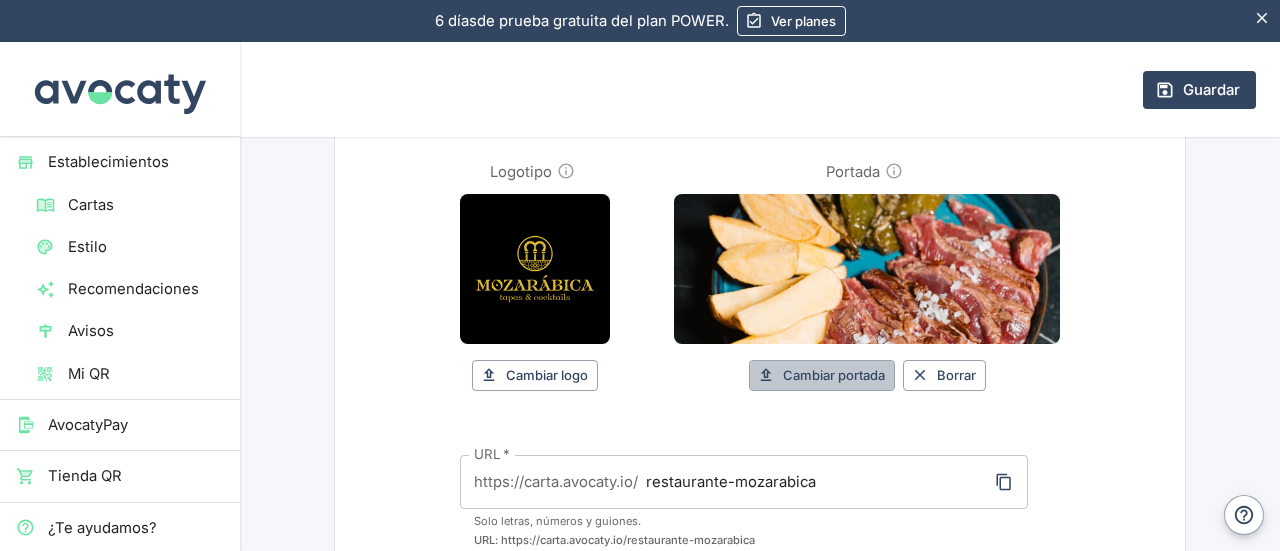 click on "Cambiar portada" at bounding box center [822, 375] 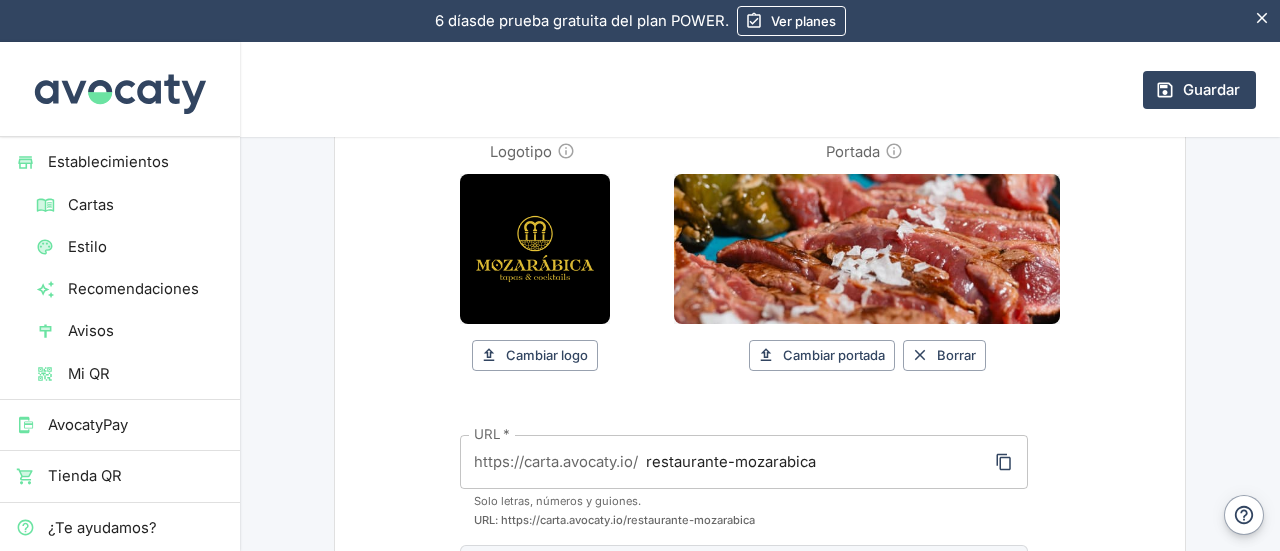 scroll, scrollTop: 274, scrollLeft: 0, axis: vertical 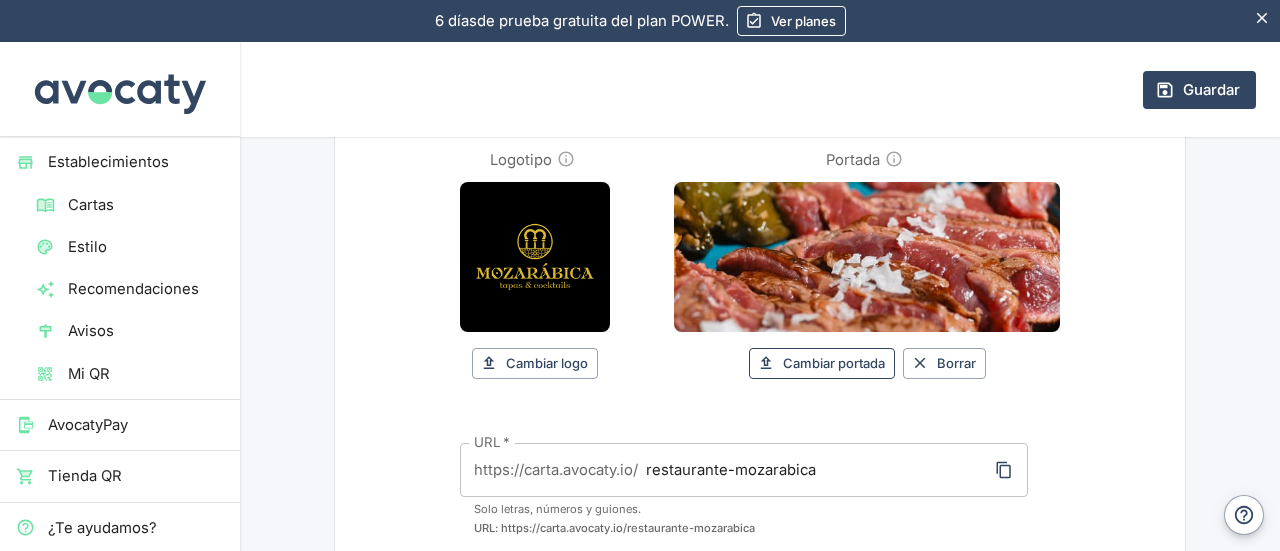 click on "Cambiar portada" at bounding box center [822, 363] 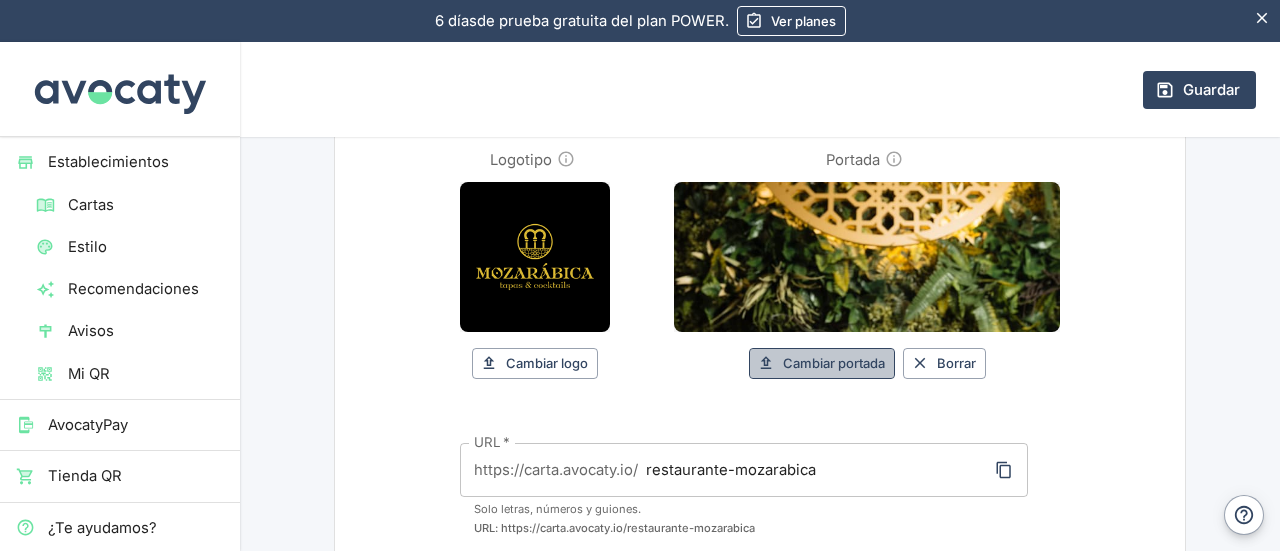click on "Cambiar portada" at bounding box center (822, 363) 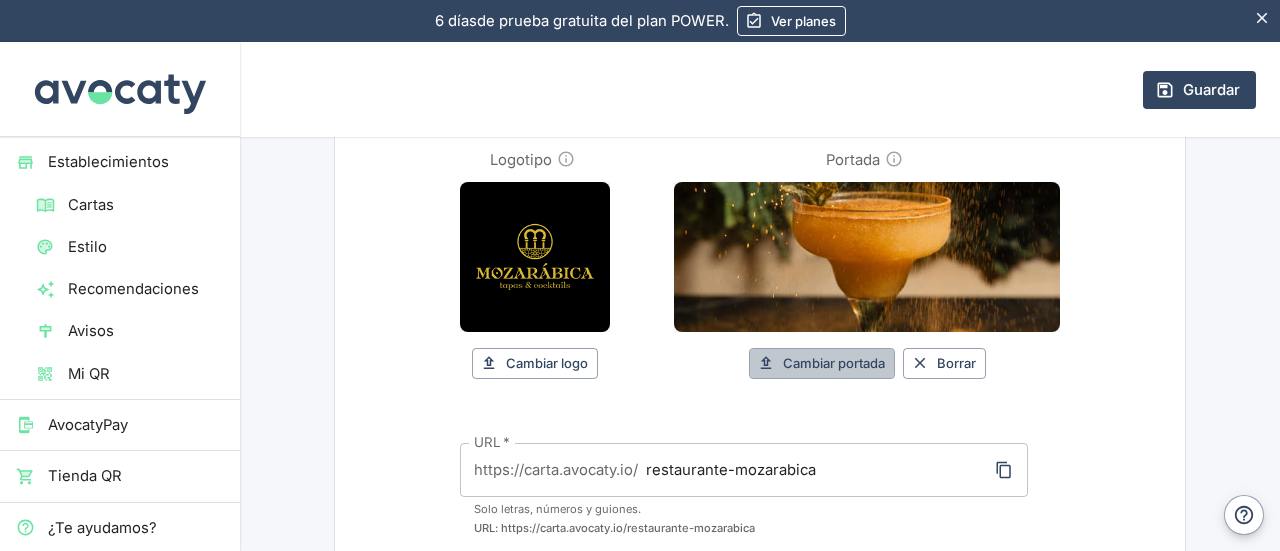 click on "Cambiar portada" at bounding box center (822, 363) 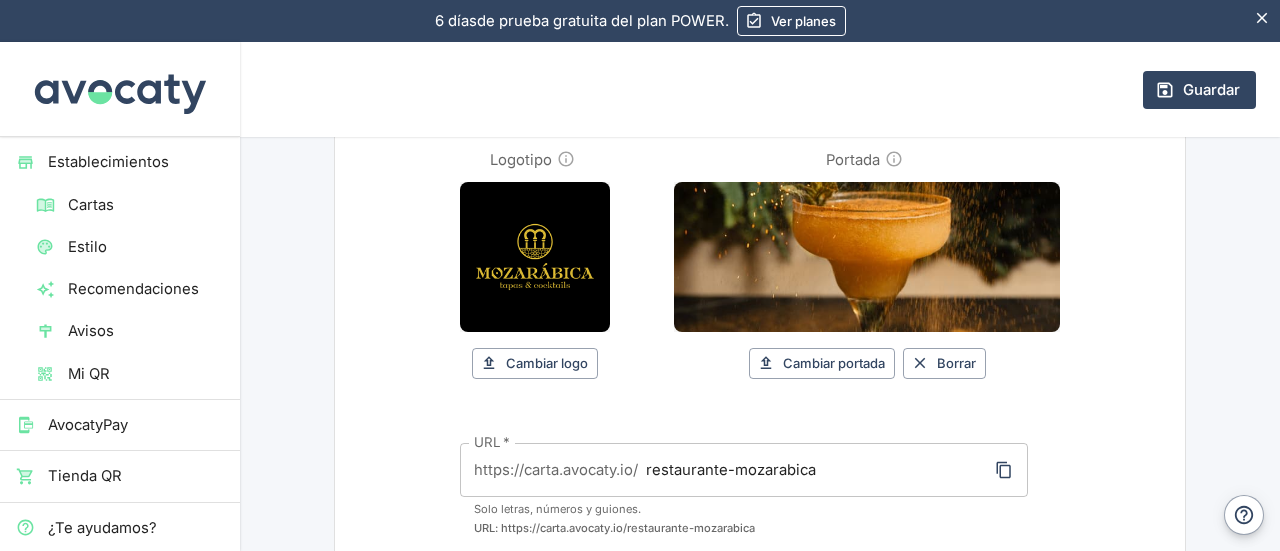 type on "C:\fakepath\DSC04770.jpg" 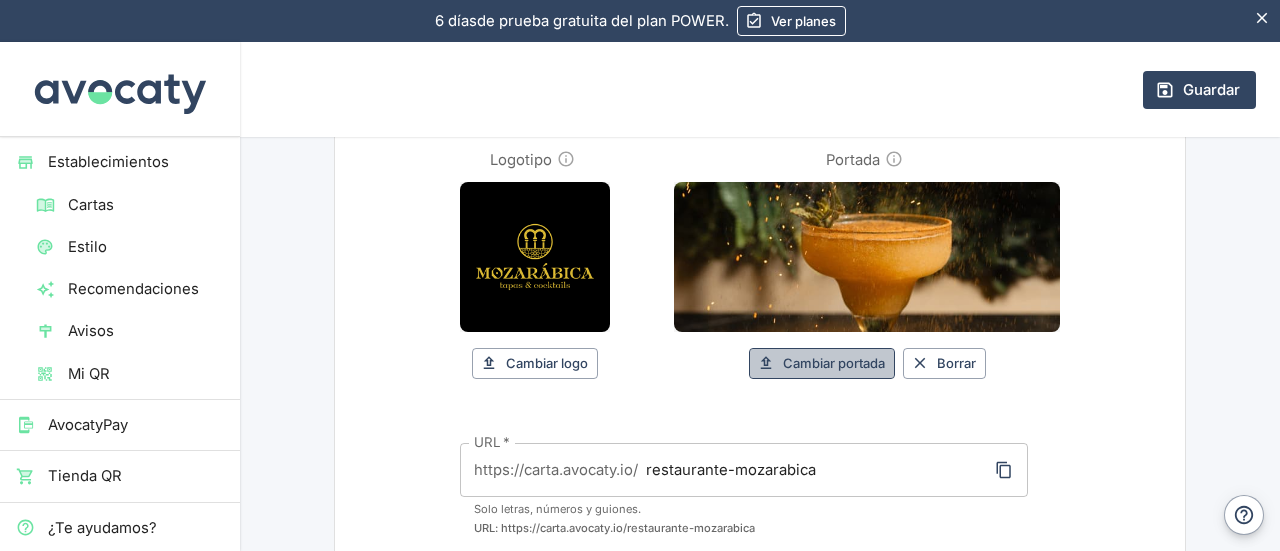 click on "Cambiar portada" at bounding box center (822, 363) 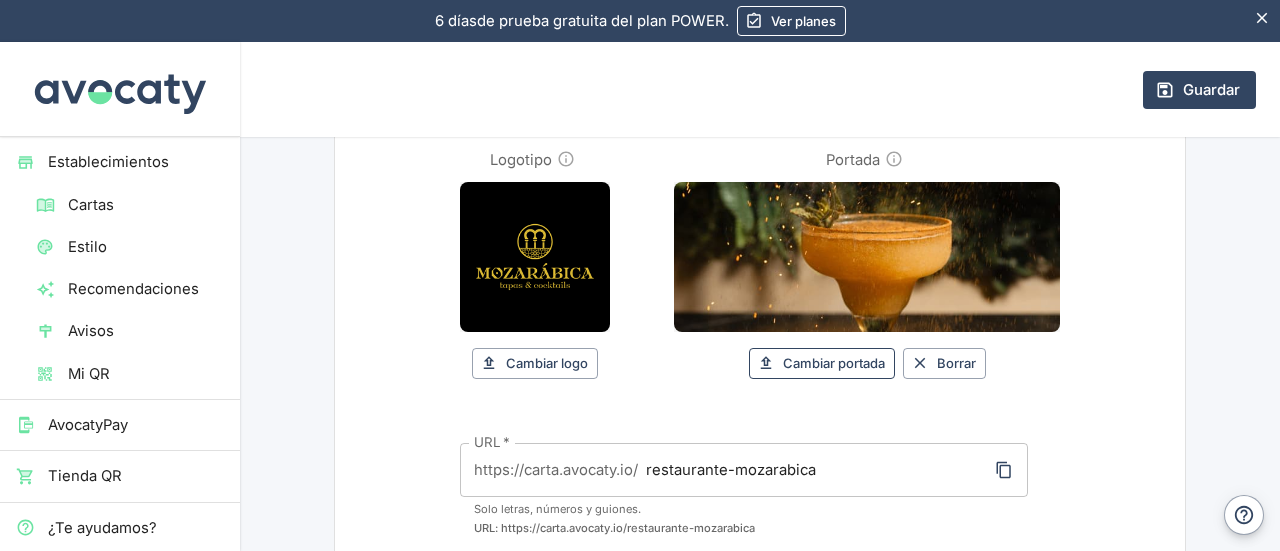 click on "Cambiar portada" at bounding box center [822, 363] 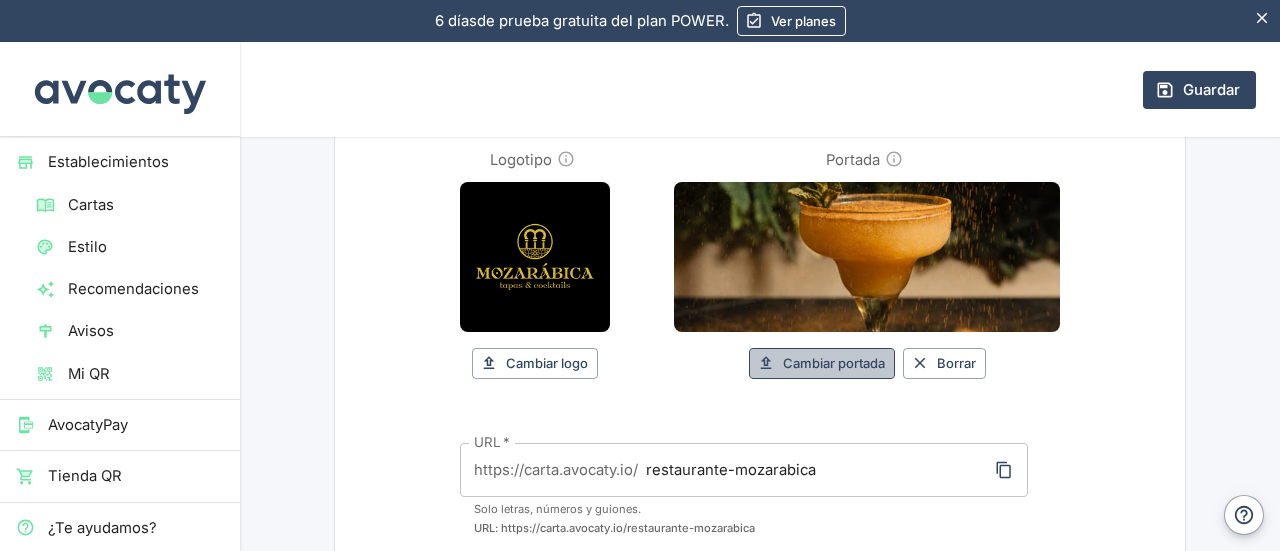 click on "Cambiar portada" at bounding box center [822, 363] 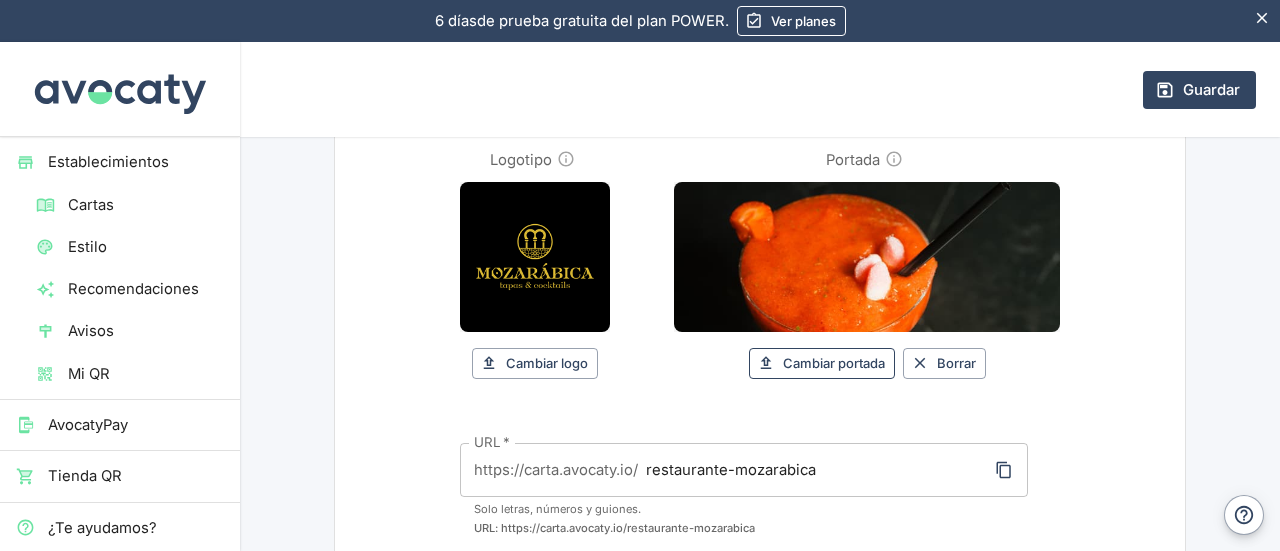 click on "Cambiar portada" at bounding box center [822, 363] 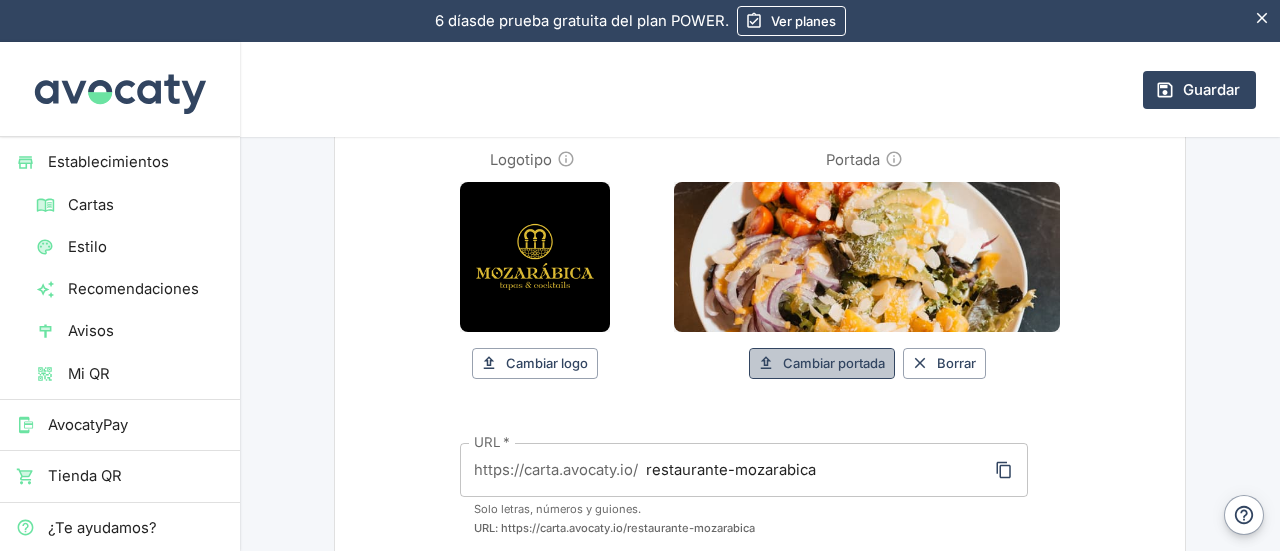 click on "Cambiar portada" at bounding box center (822, 363) 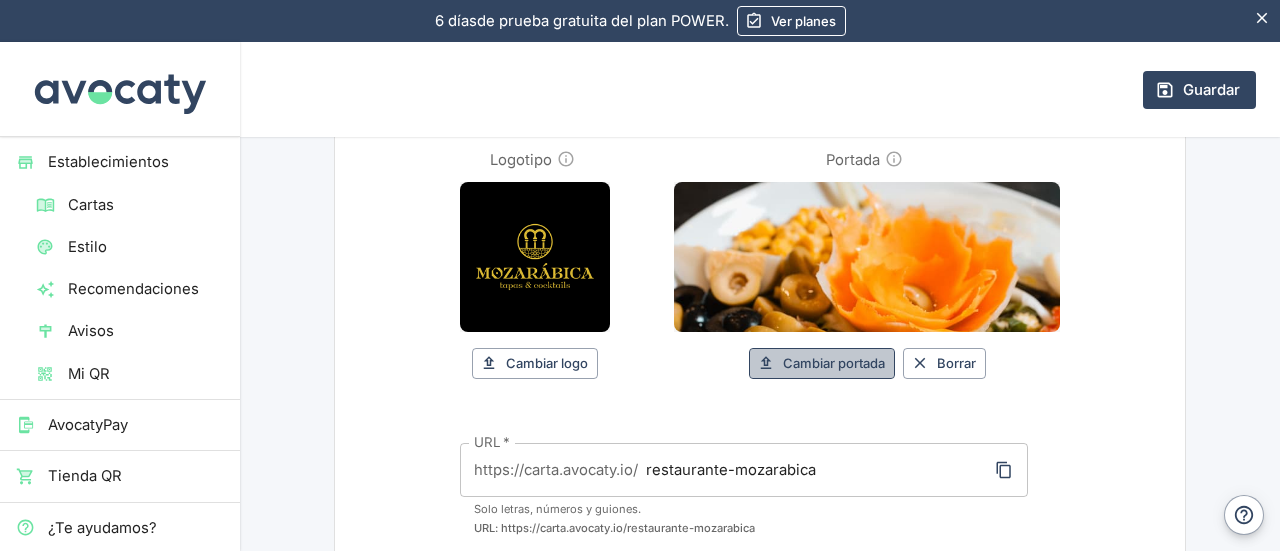 click on "Cambiar portada" at bounding box center [822, 363] 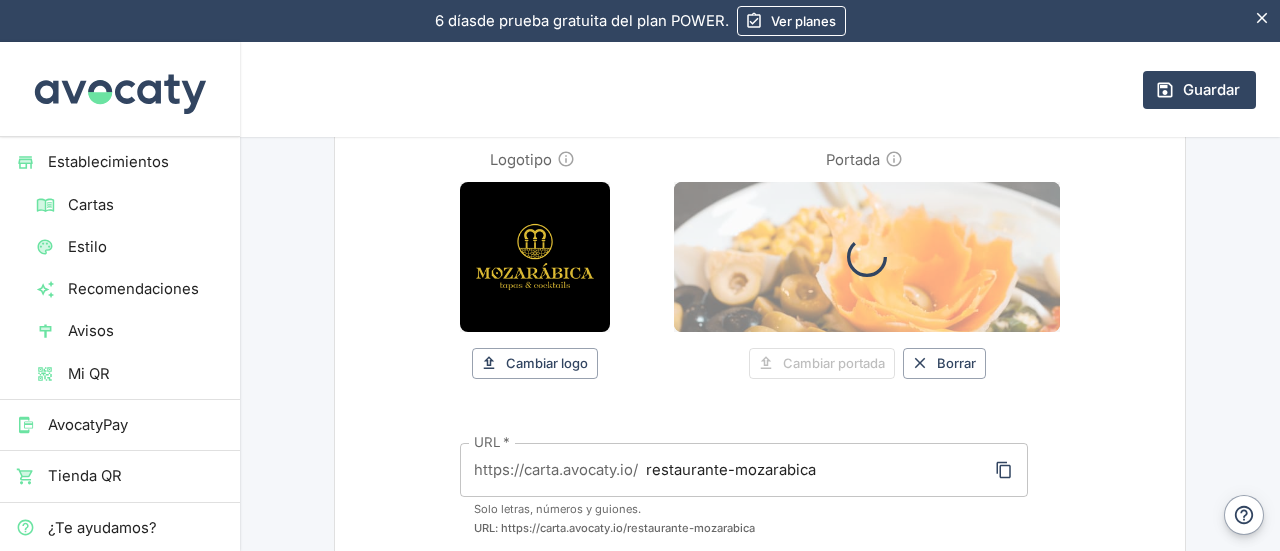 click on "Guardar" at bounding box center [760, 89] 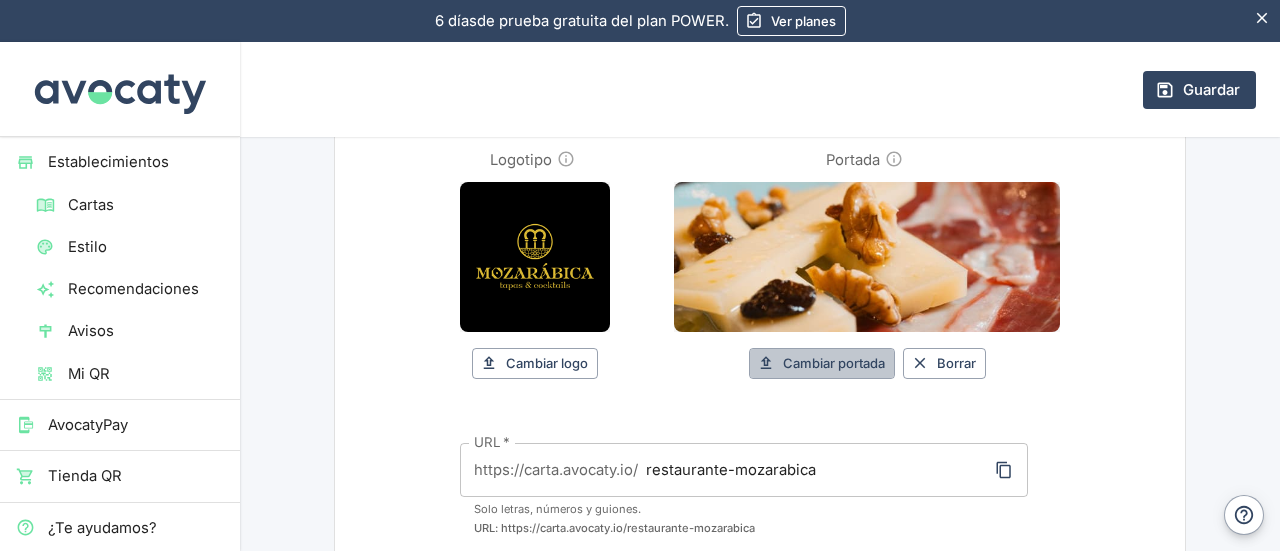 click on "Cambiar portada" at bounding box center (822, 363) 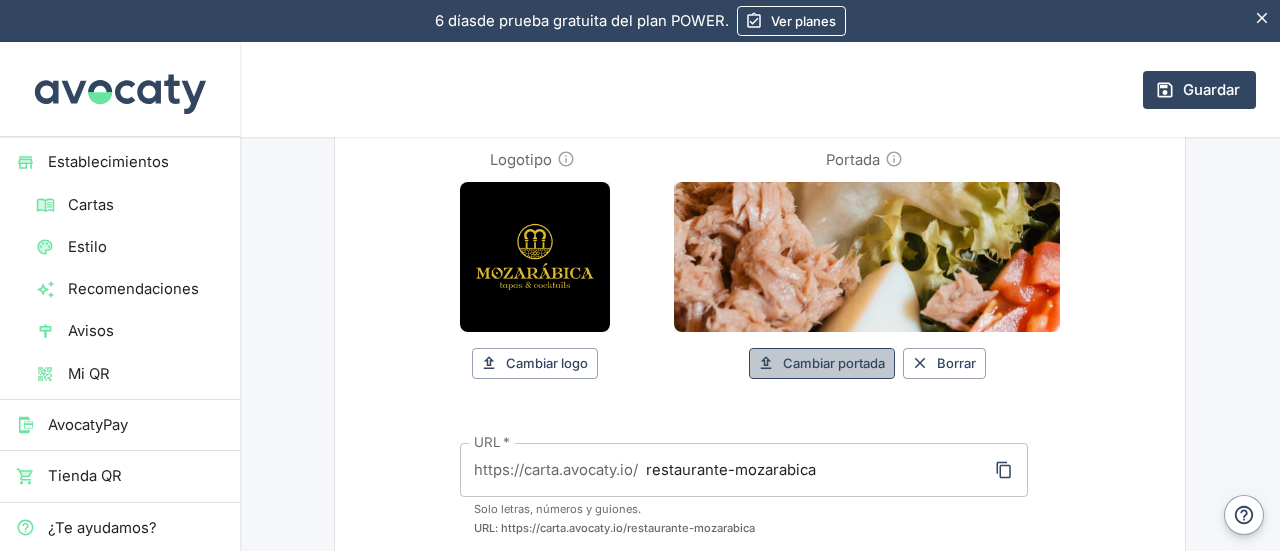 click on "Cambiar portada" at bounding box center (822, 363) 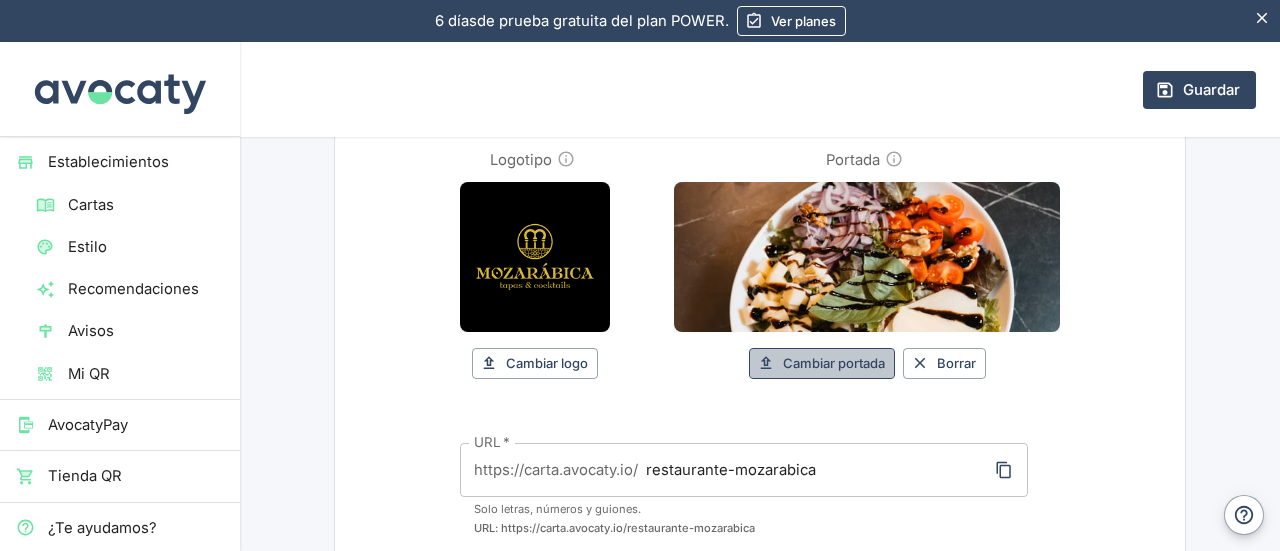 click on "Cambiar portada" at bounding box center (822, 363) 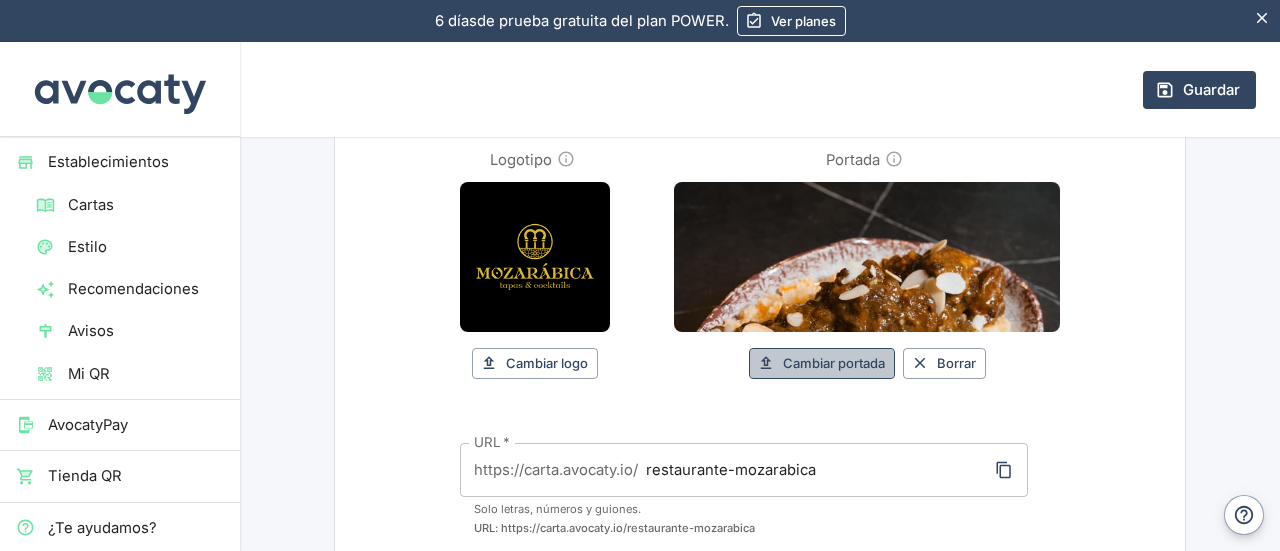 click on "Cambiar portada" at bounding box center (822, 363) 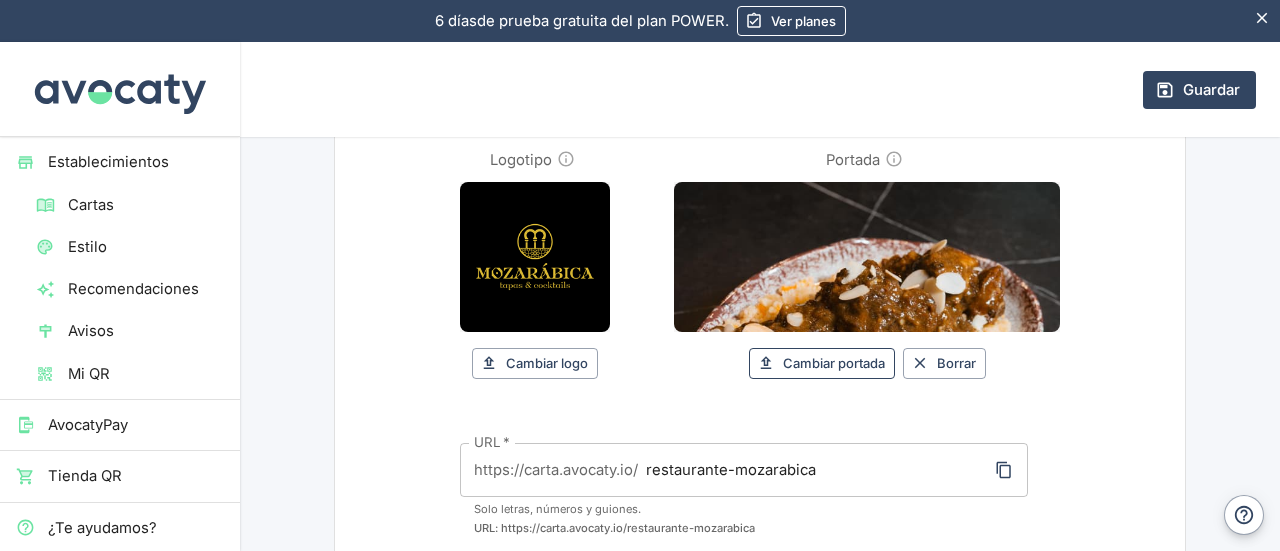 type on "C:\fakepath\DSC04706.jpg" 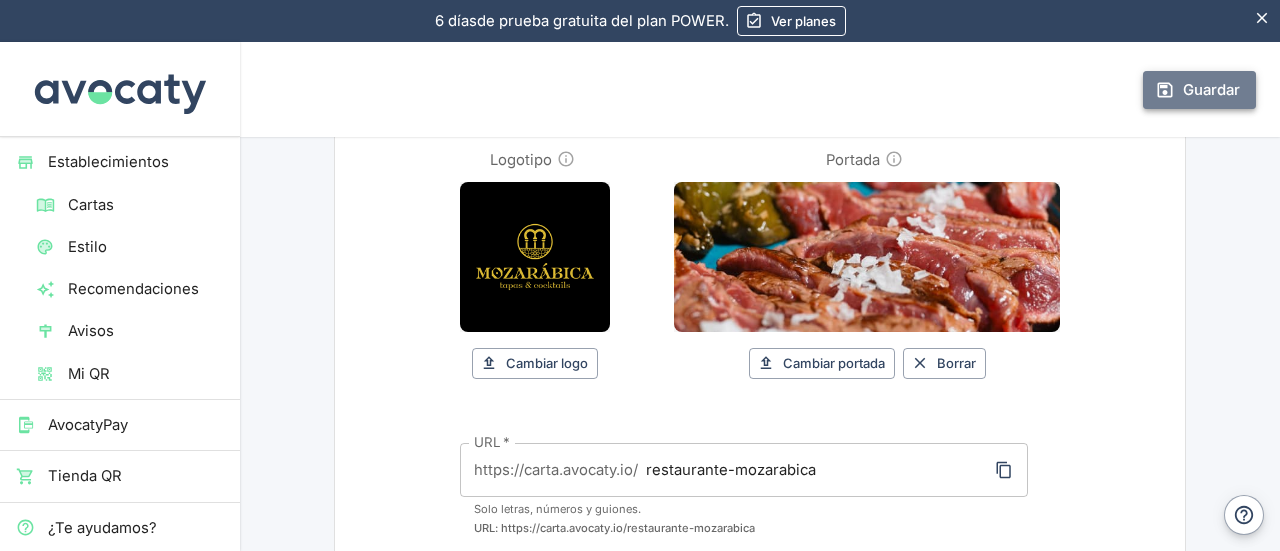 click on "Guardar" at bounding box center [1199, 90] 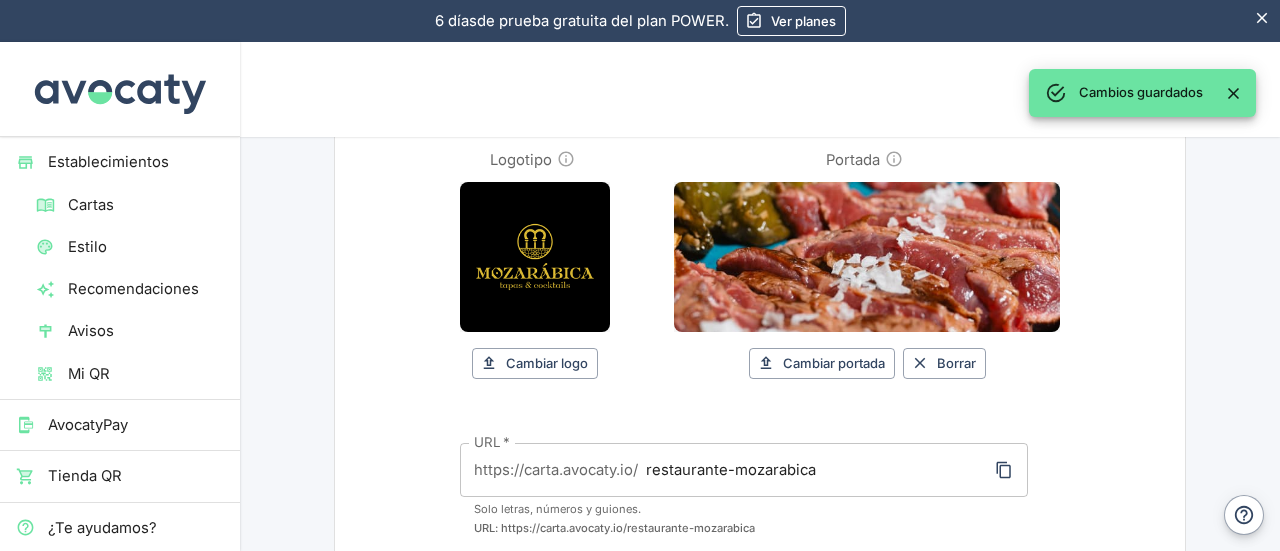 scroll, scrollTop: 0, scrollLeft: 0, axis: both 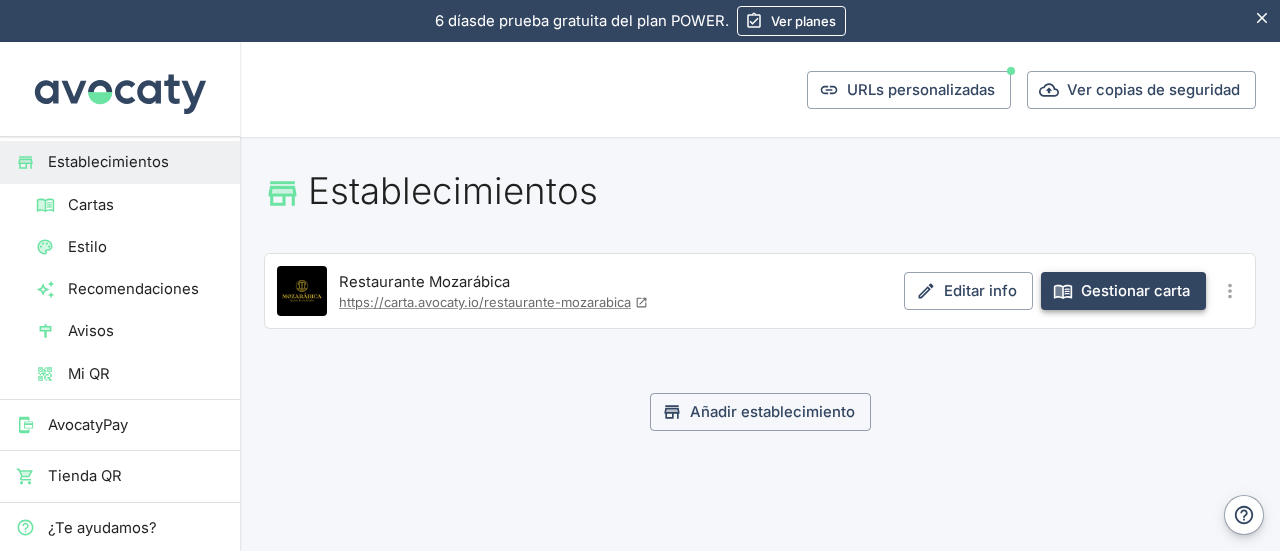 click on "Gestionar carta" at bounding box center [1123, 291] 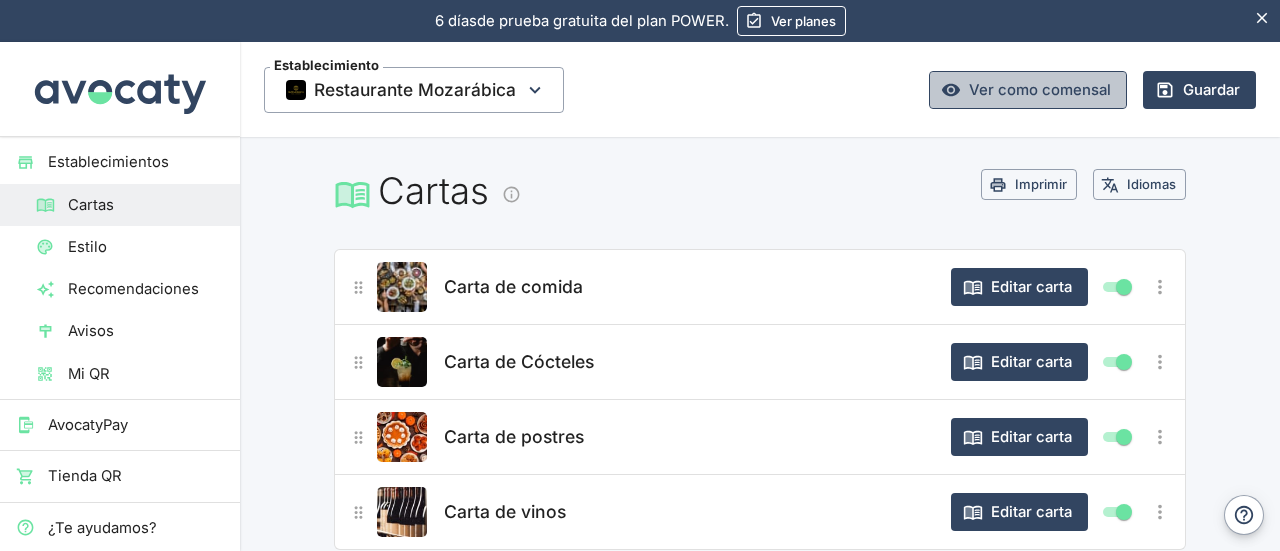 click on "Ver como comensal" at bounding box center (1028, 90) 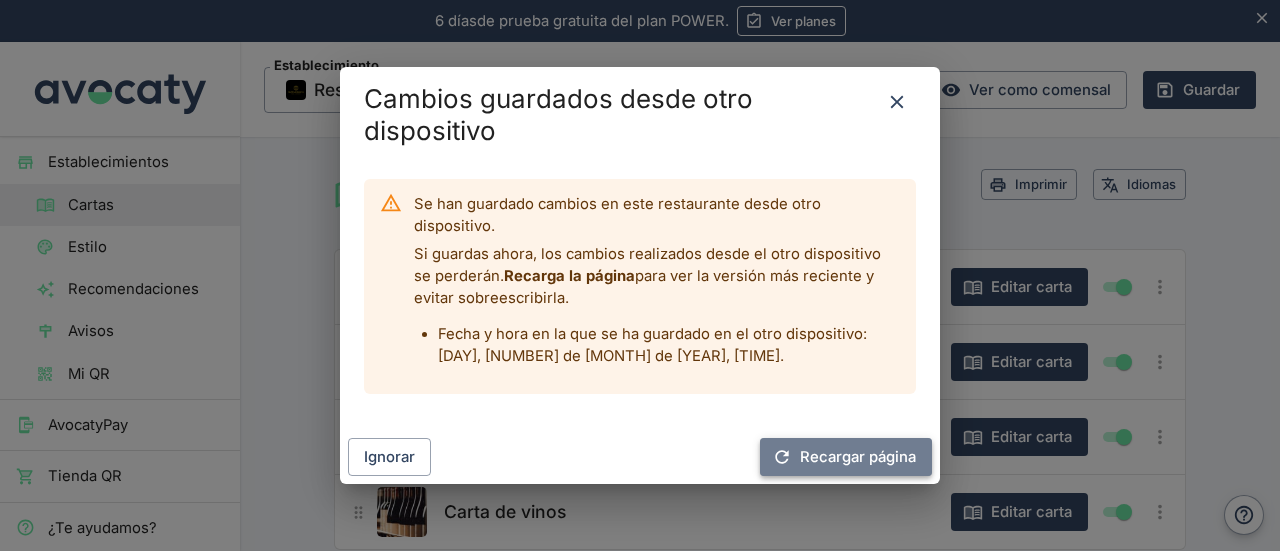 click 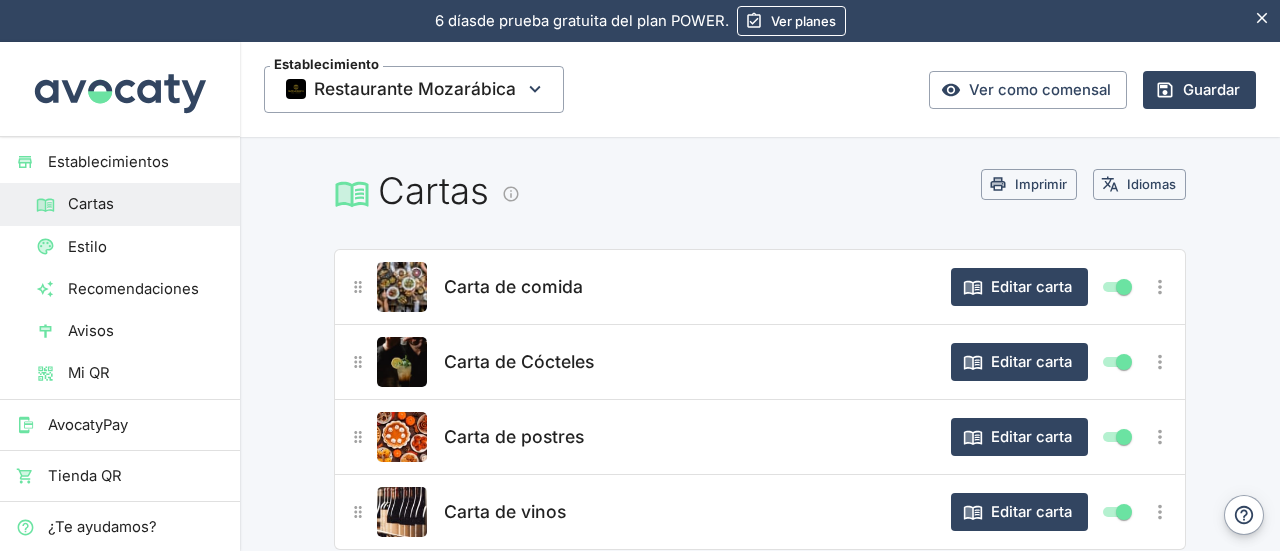scroll, scrollTop: 0, scrollLeft: 0, axis: both 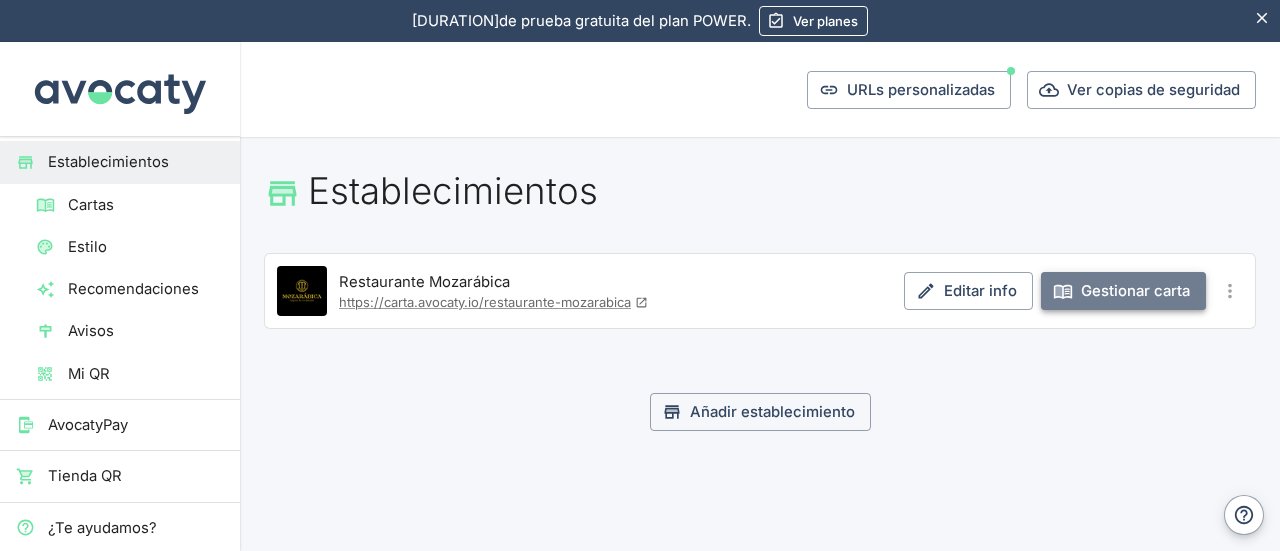click on "Gestionar carta" at bounding box center [1123, 291] 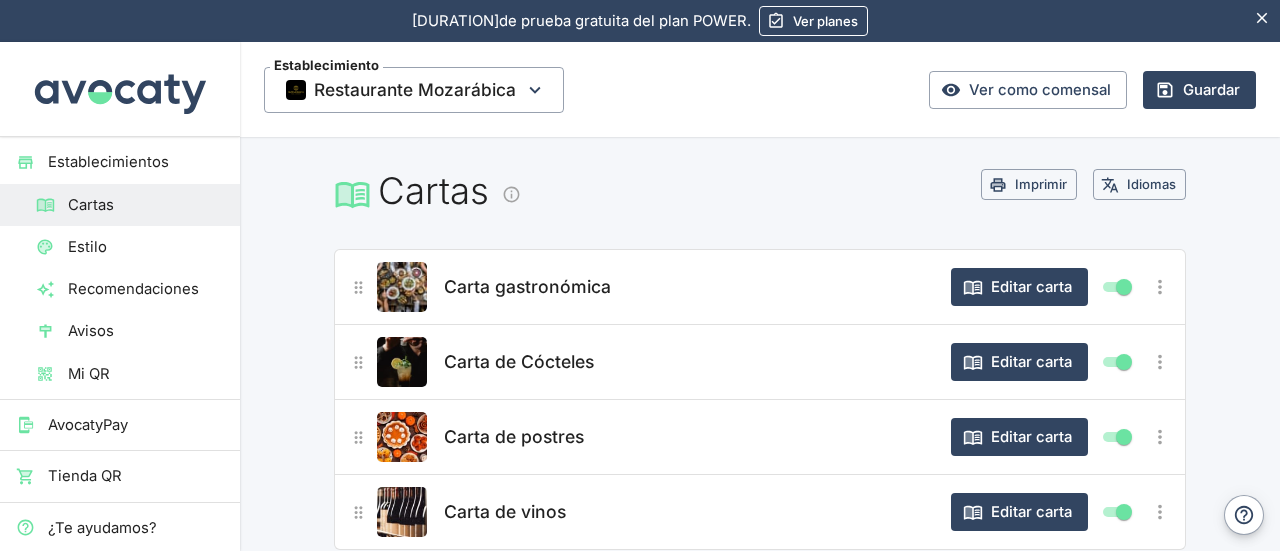 click on "Carta gastronómica Editar carta" at bounding box center (760, 287) 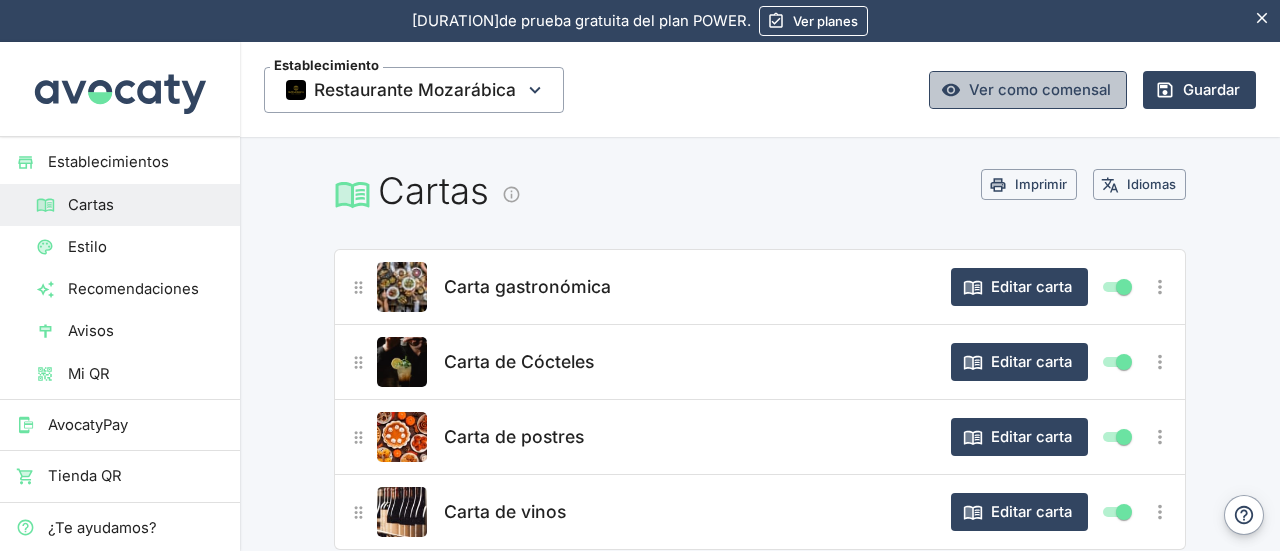 click on "Ver como comensal" at bounding box center [1028, 90] 